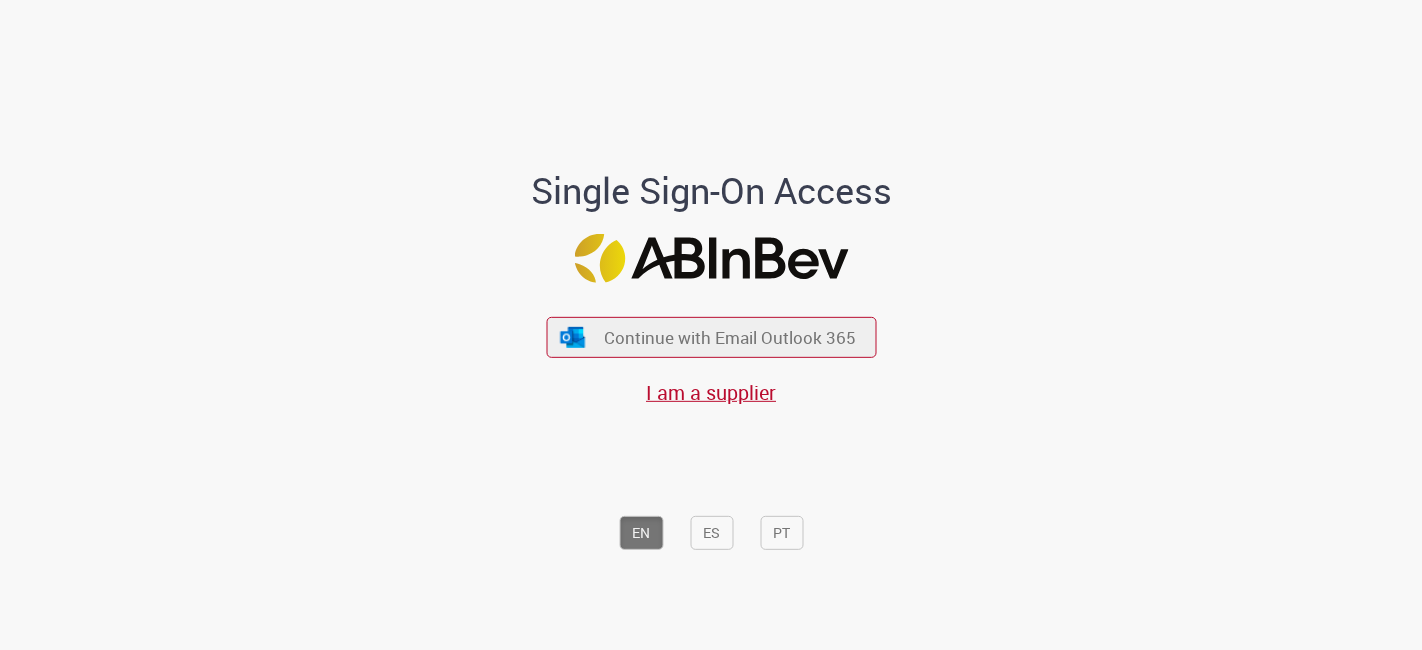 scroll, scrollTop: 0, scrollLeft: 0, axis: both 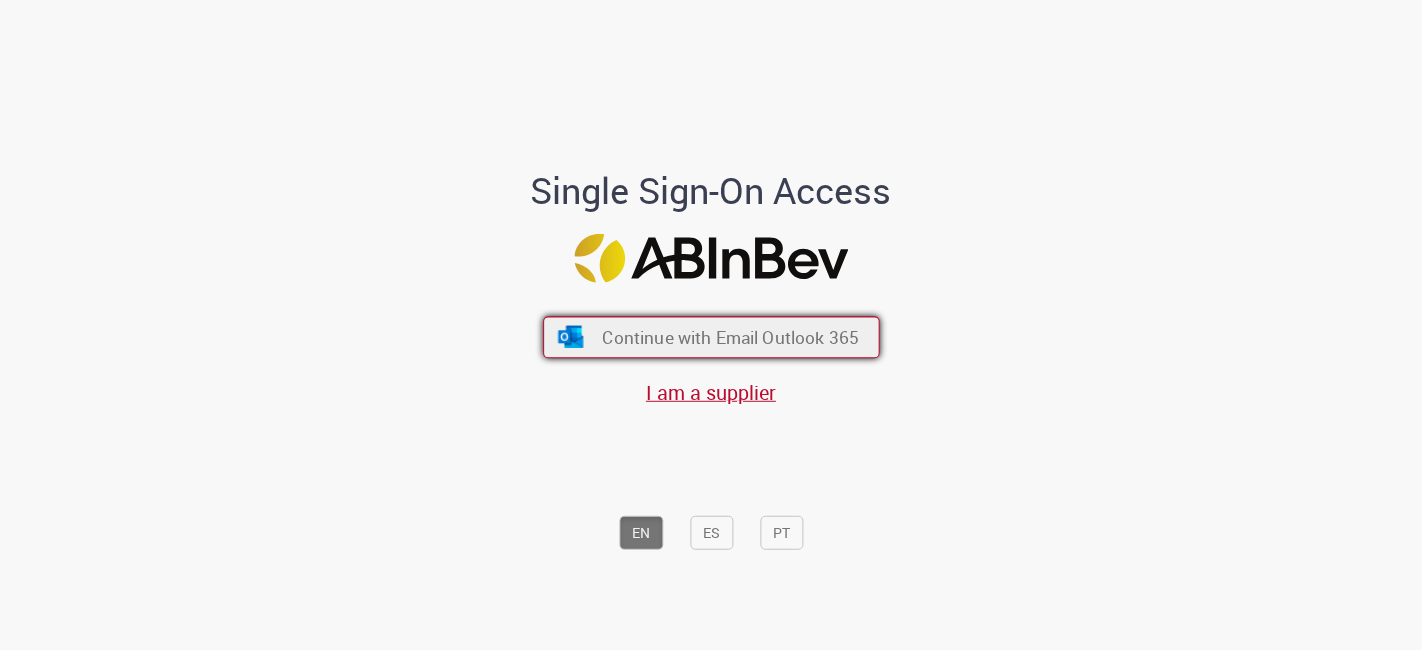 click on "Continue with Email Outlook 365" at bounding box center (730, 337) 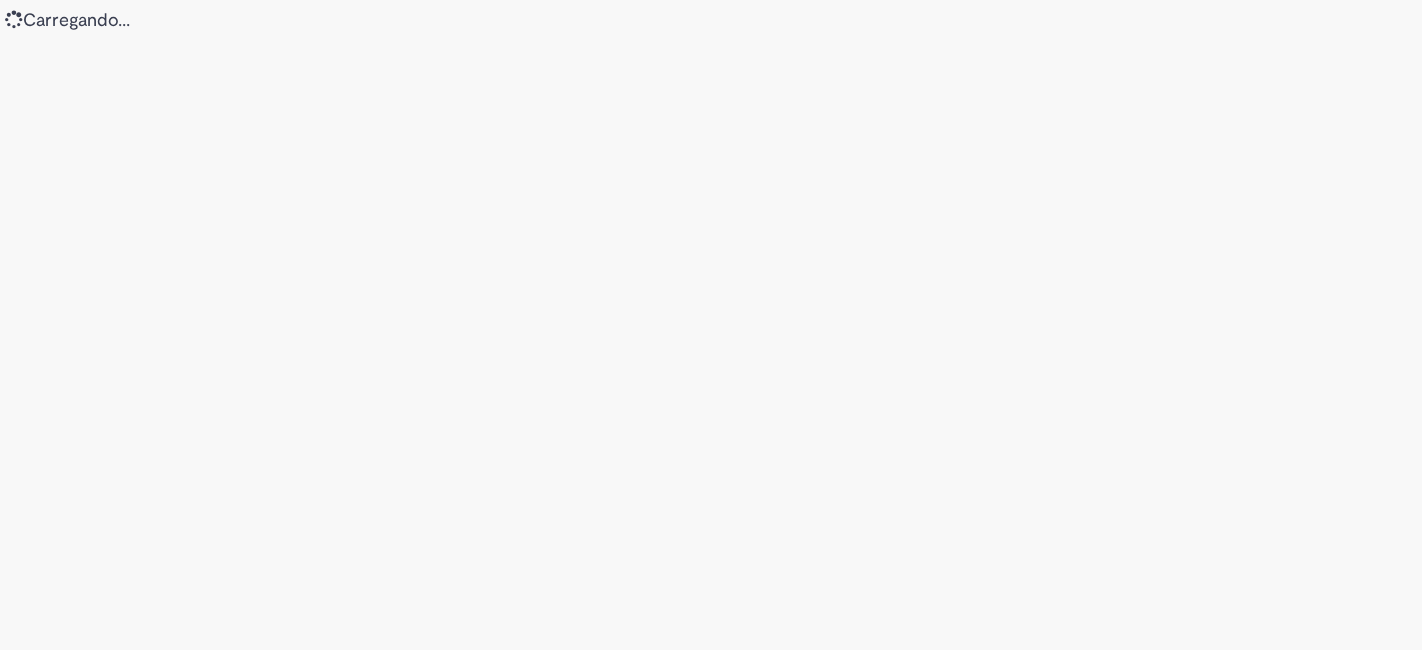 scroll, scrollTop: 0, scrollLeft: 0, axis: both 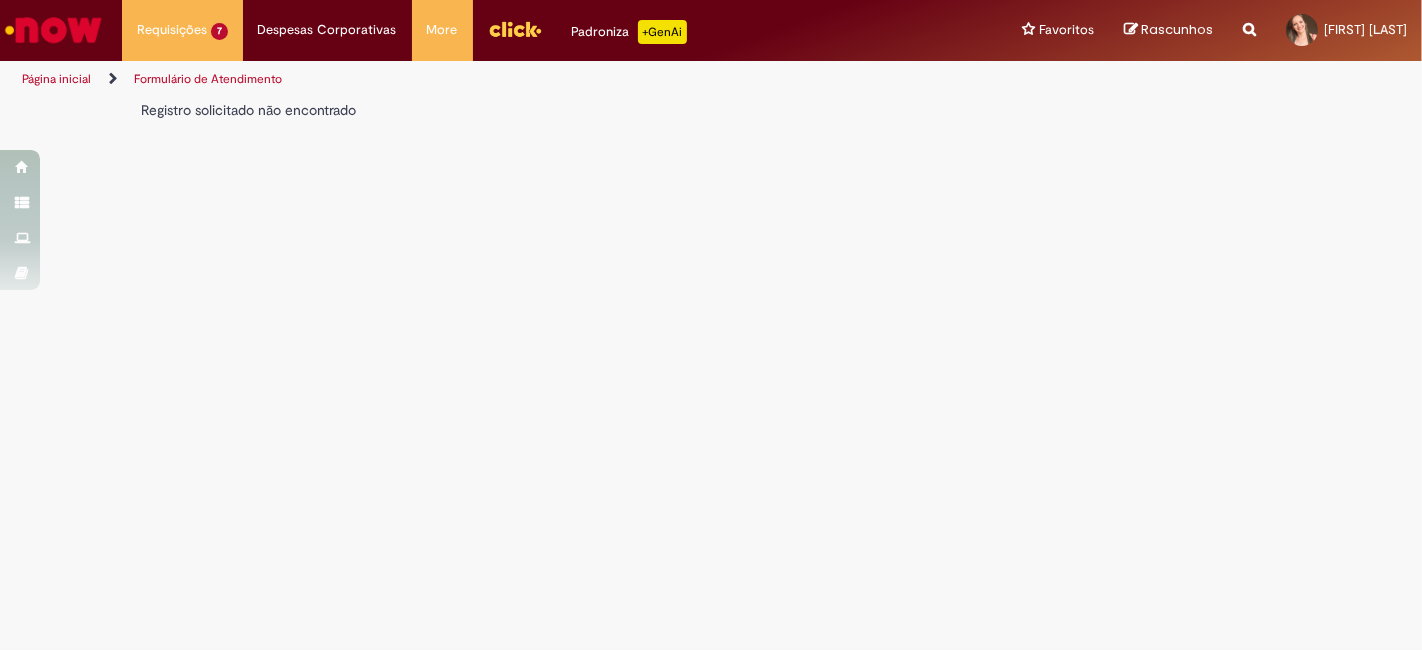 click on "Formulário de Atendimento" at bounding box center (208, 79) 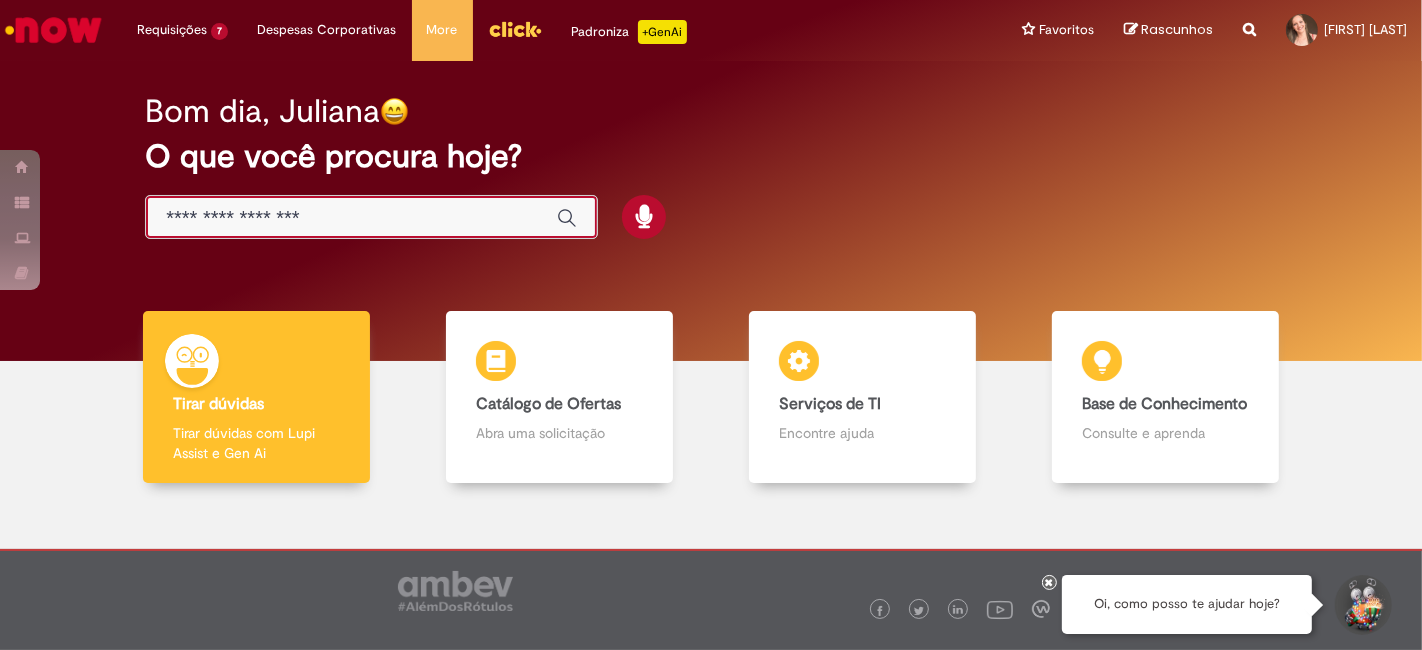 click at bounding box center (351, 218) 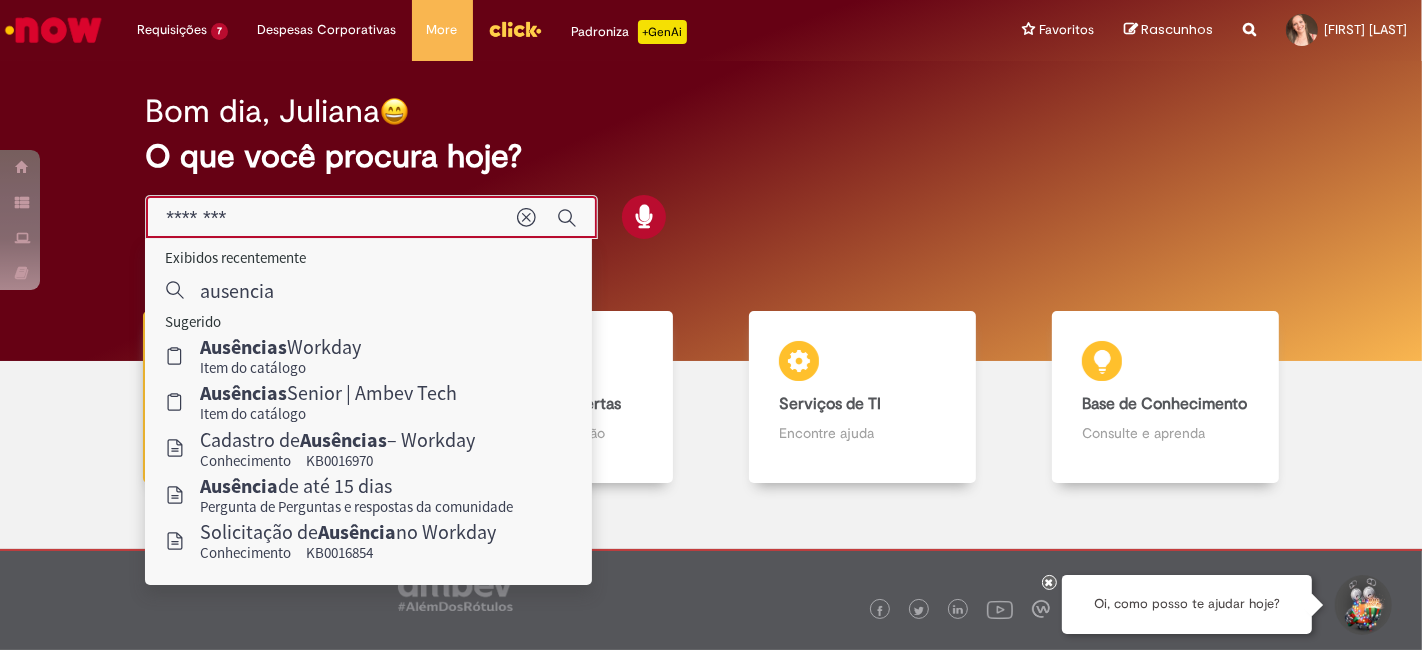type on "*********" 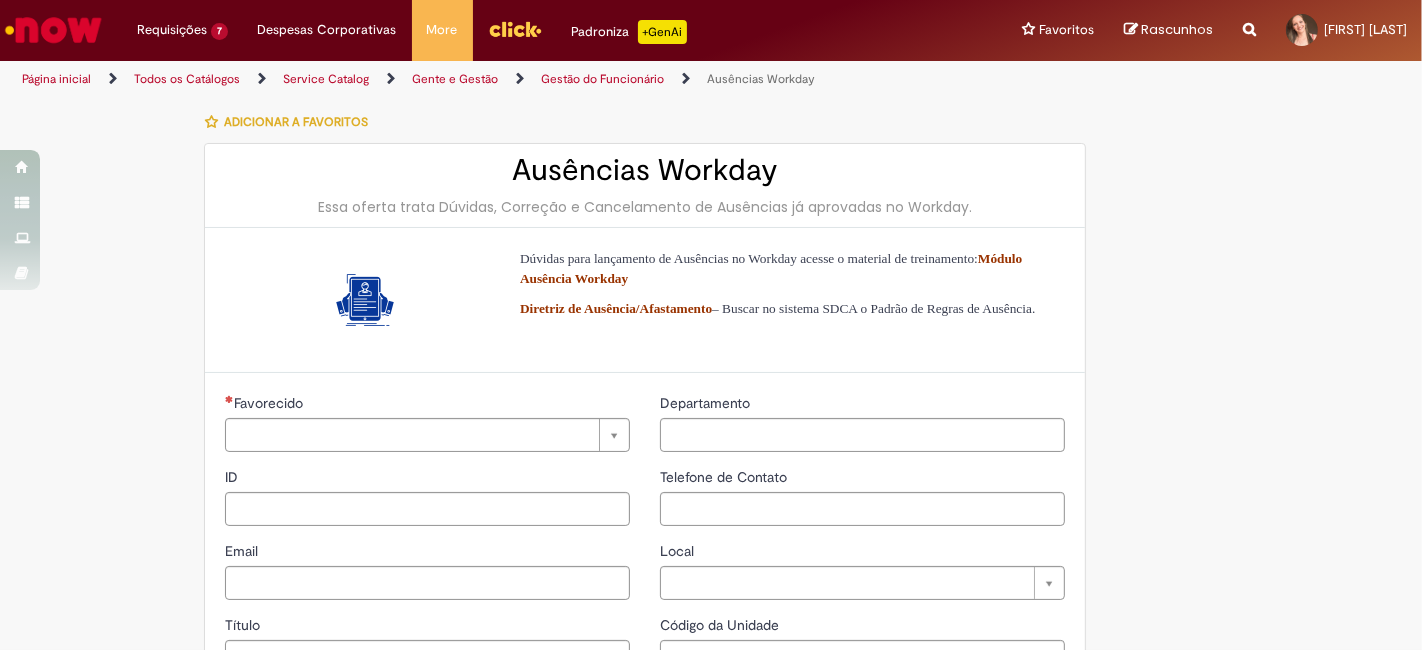 type on "********" 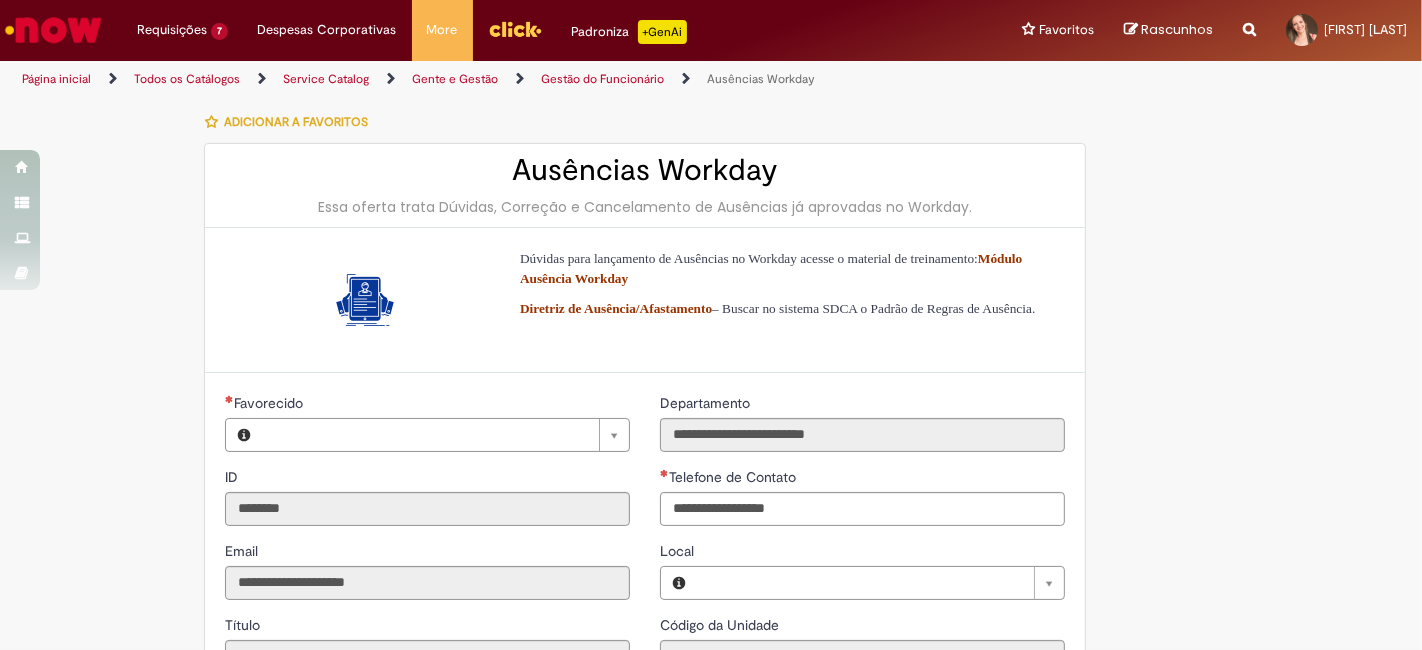 type on "**********" 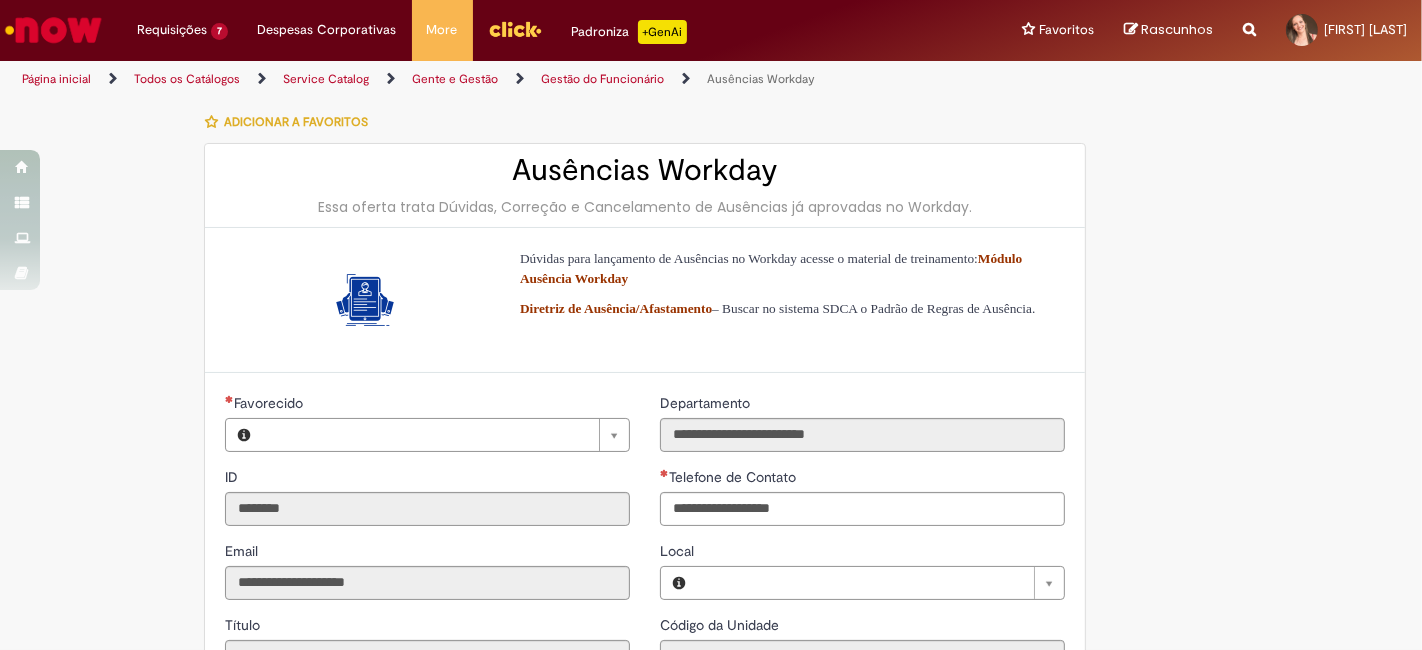 type on "**********" 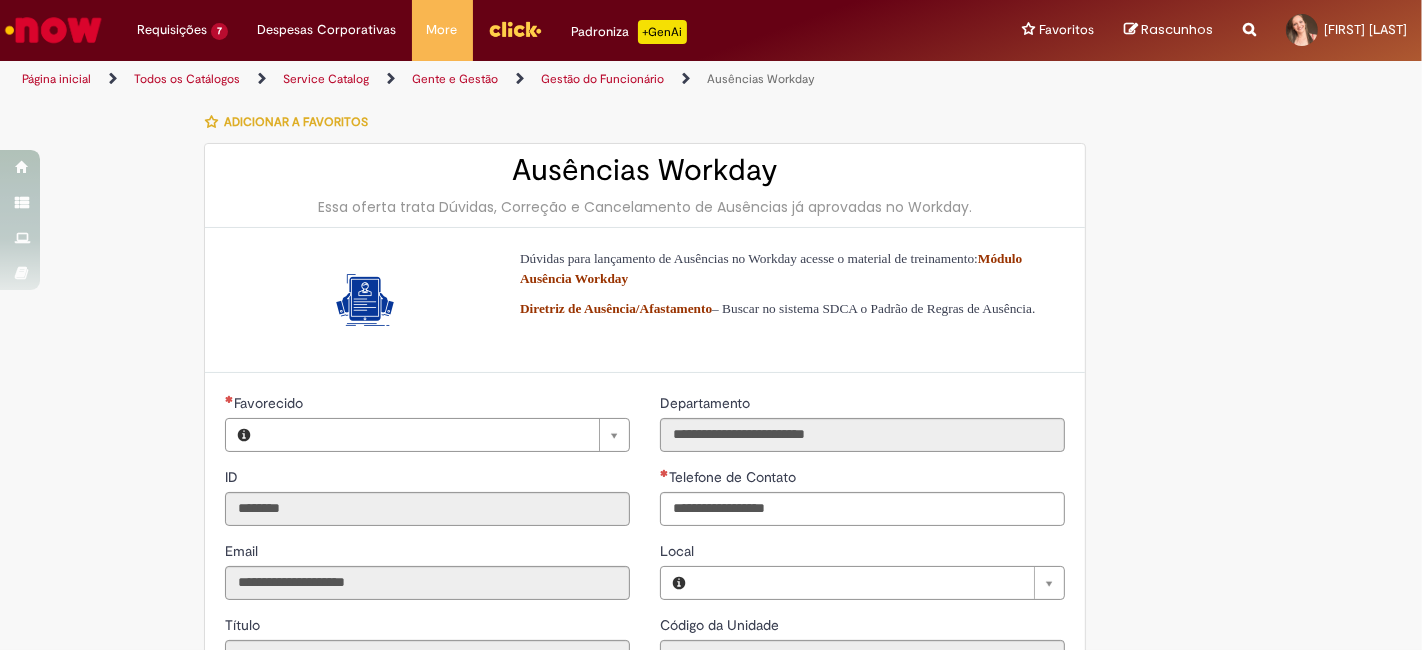 type on "**********" 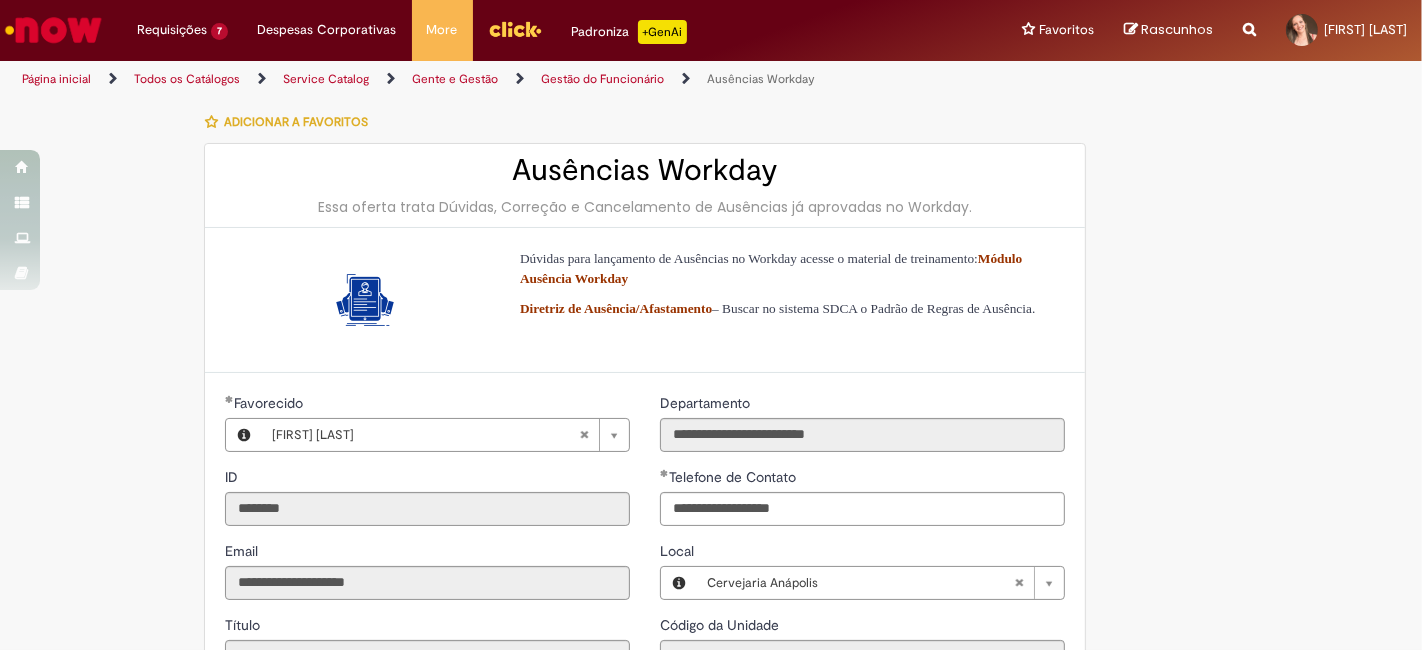 click on "**********" at bounding box center [645, 805] 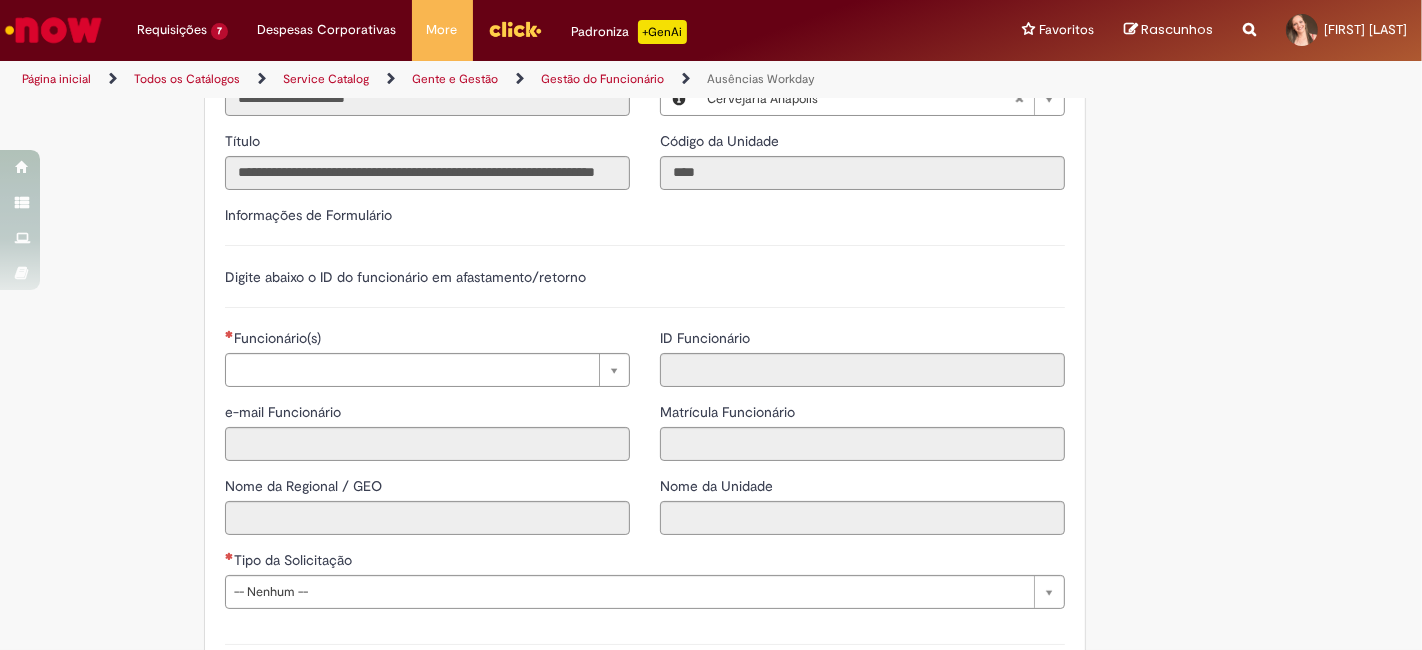 scroll, scrollTop: 488, scrollLeft: 0, axis: vertical 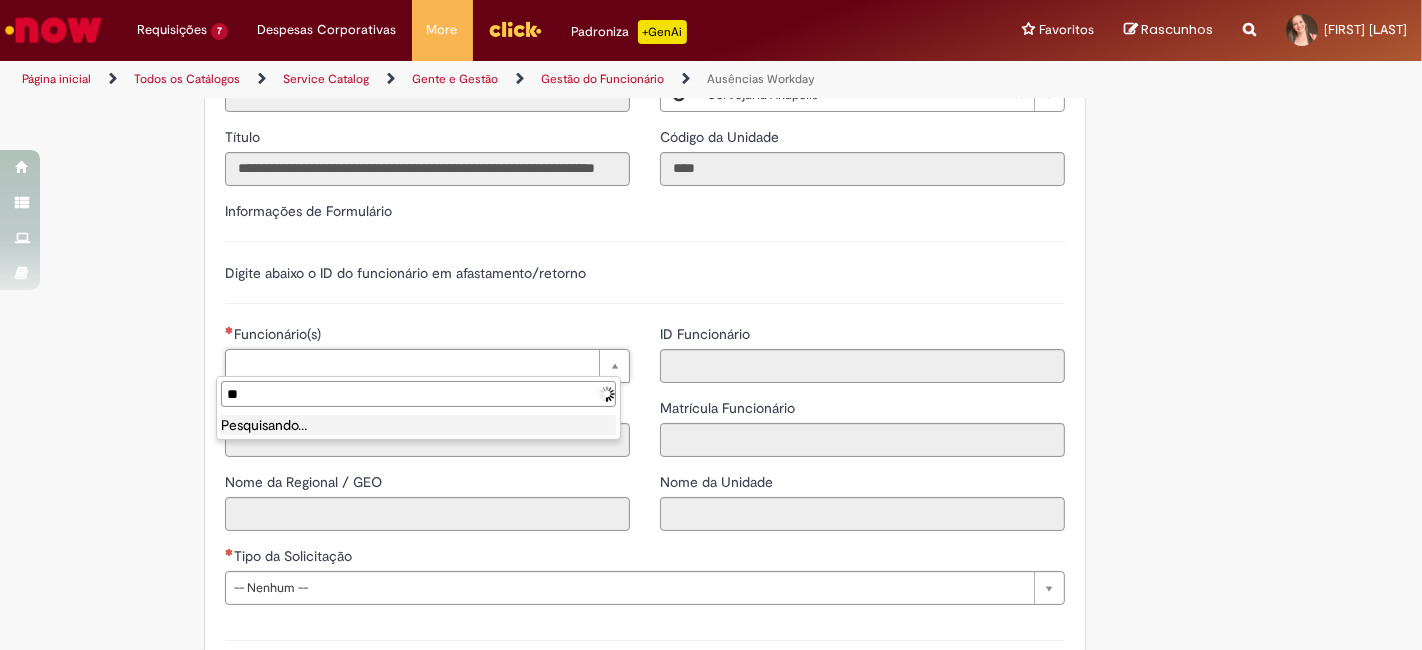 type on "*" 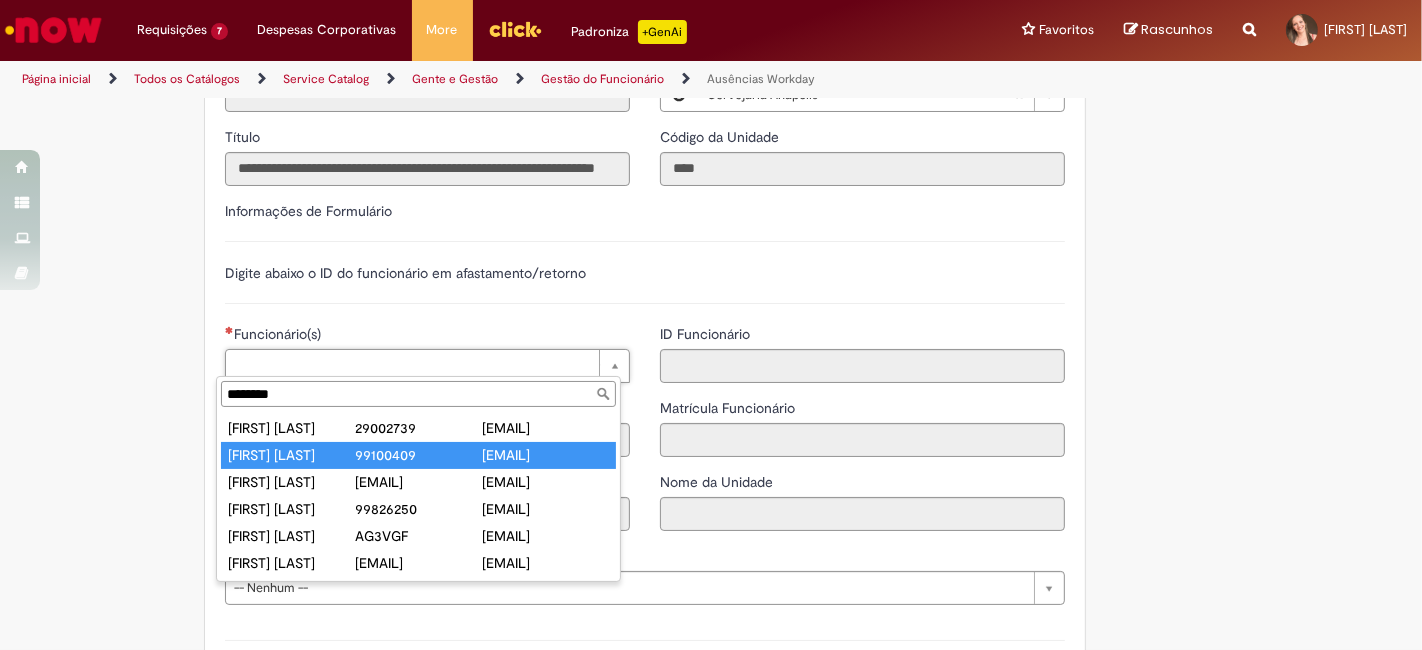 type on "********" 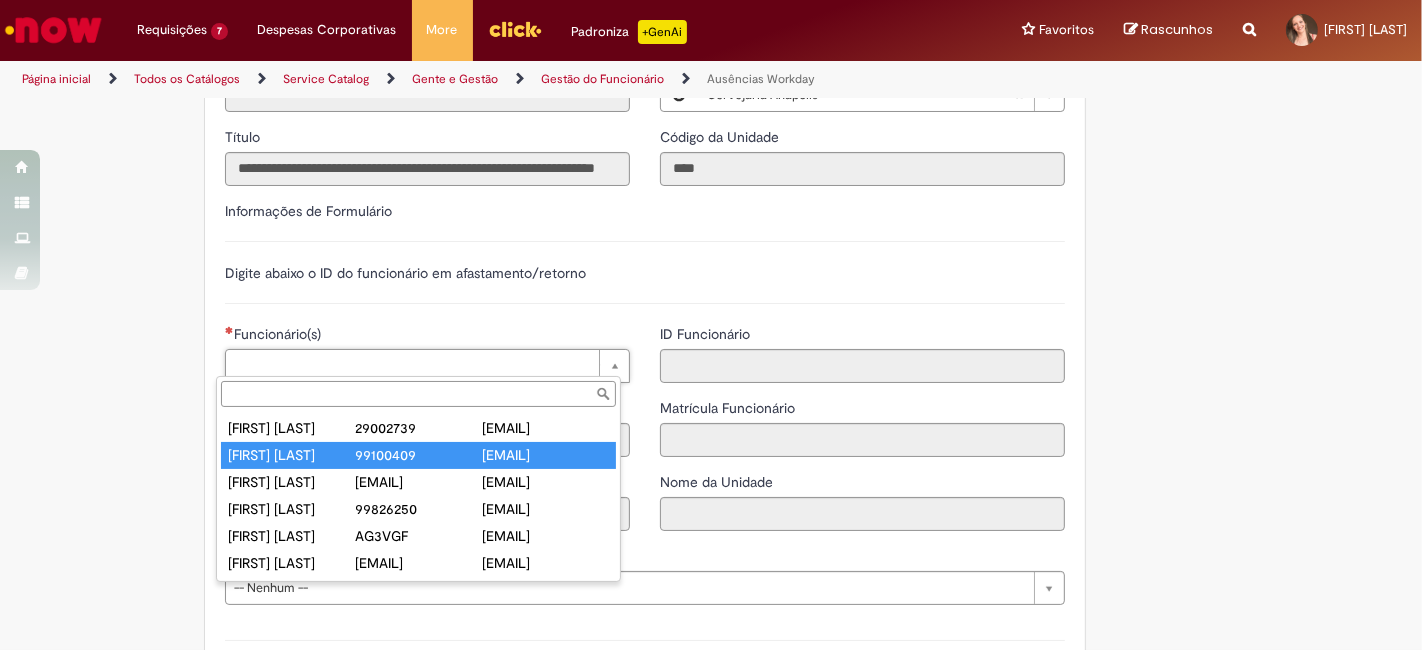 type on "**********" 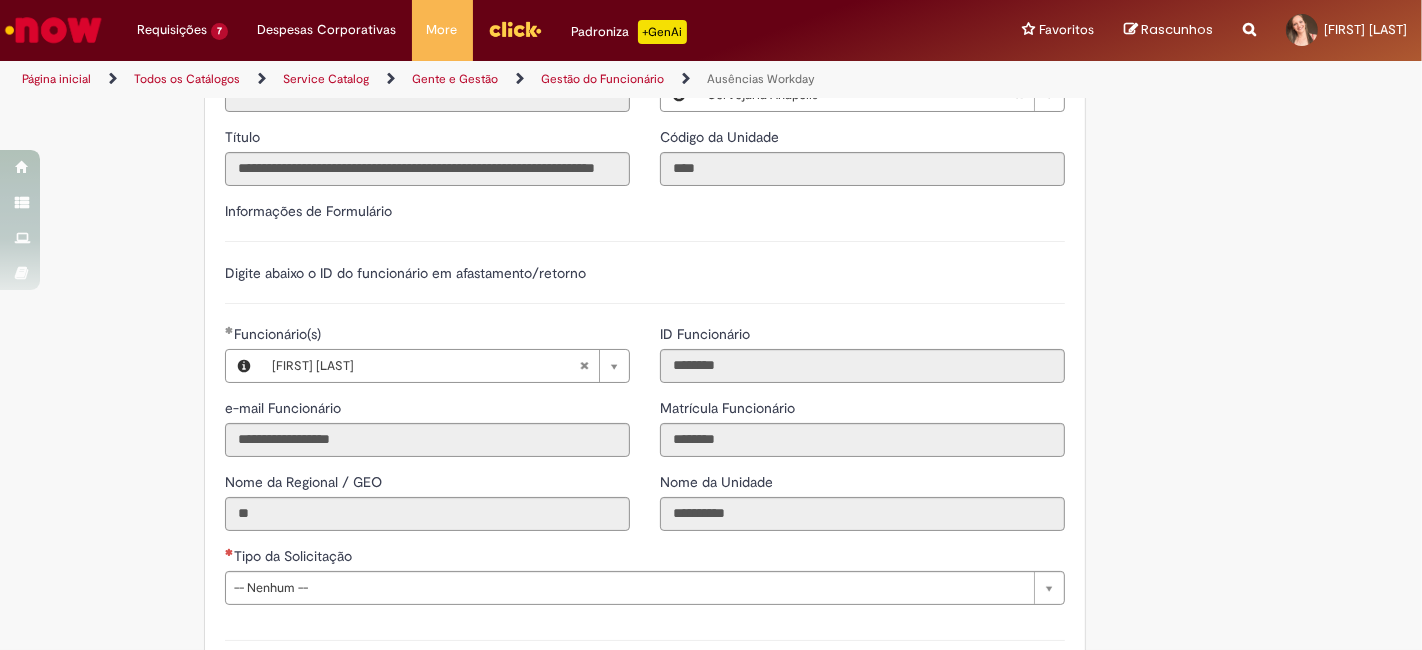 click on "**********" at bounding box center (645, 575) 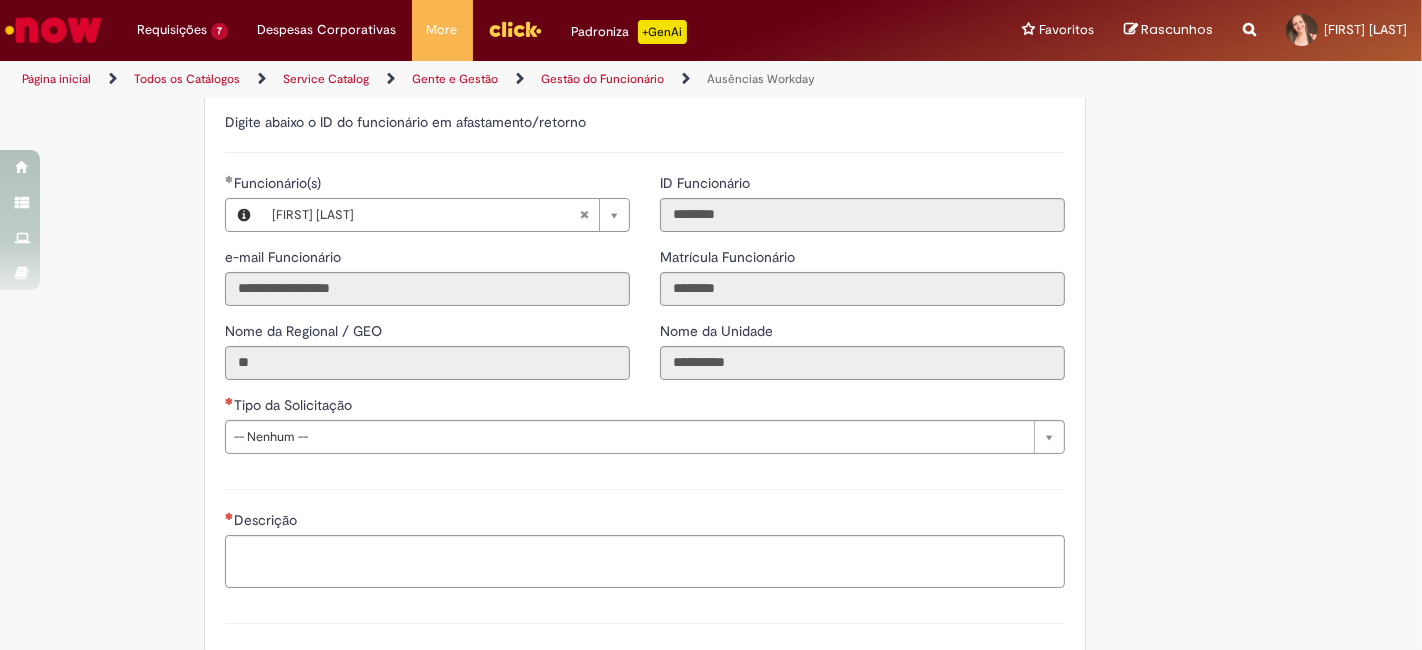 scroll, scrollTop: 666, scrollLeft: 0, axis: vertical 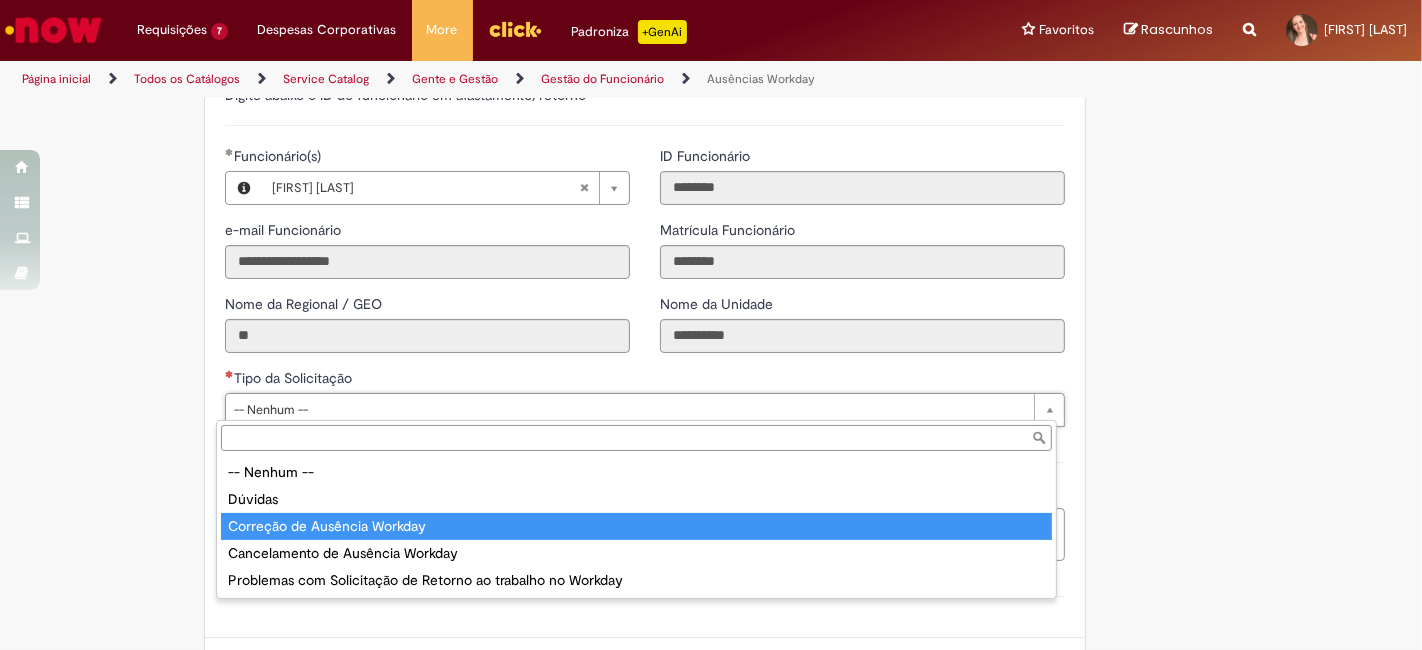type on "**********" 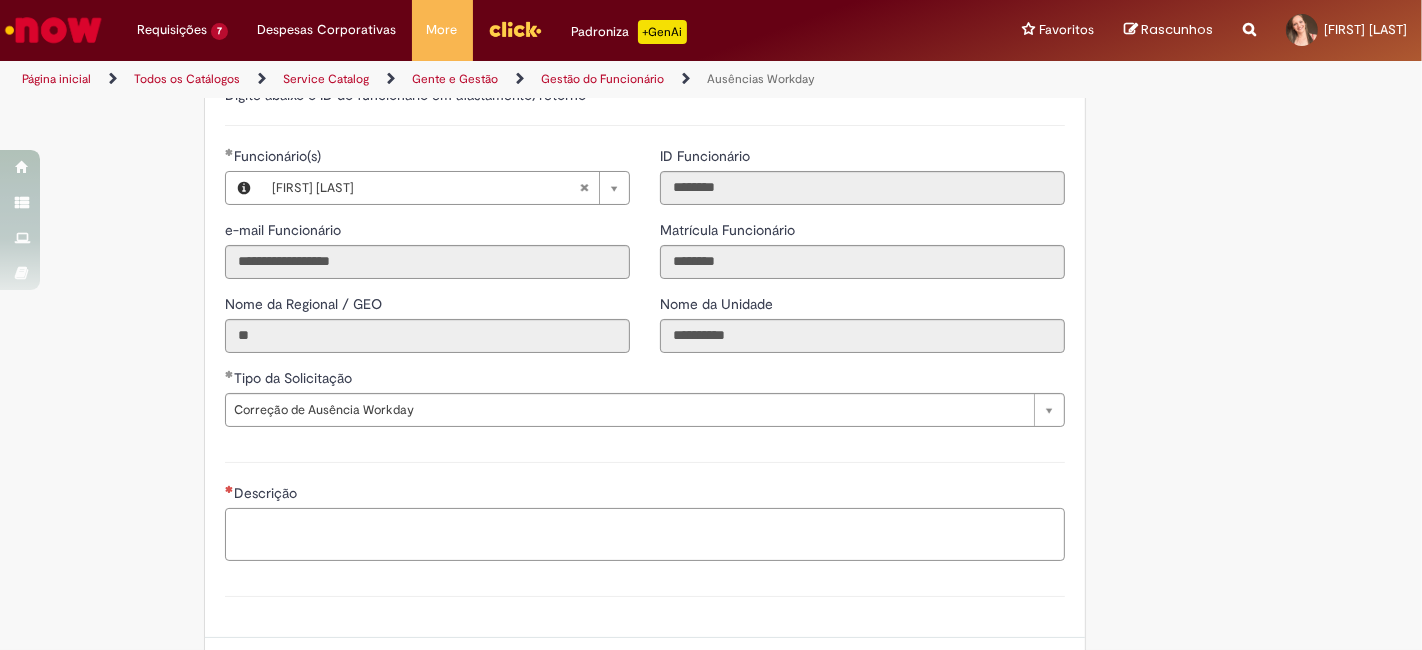 click on "Descrição" at bounding box center [645, 534] 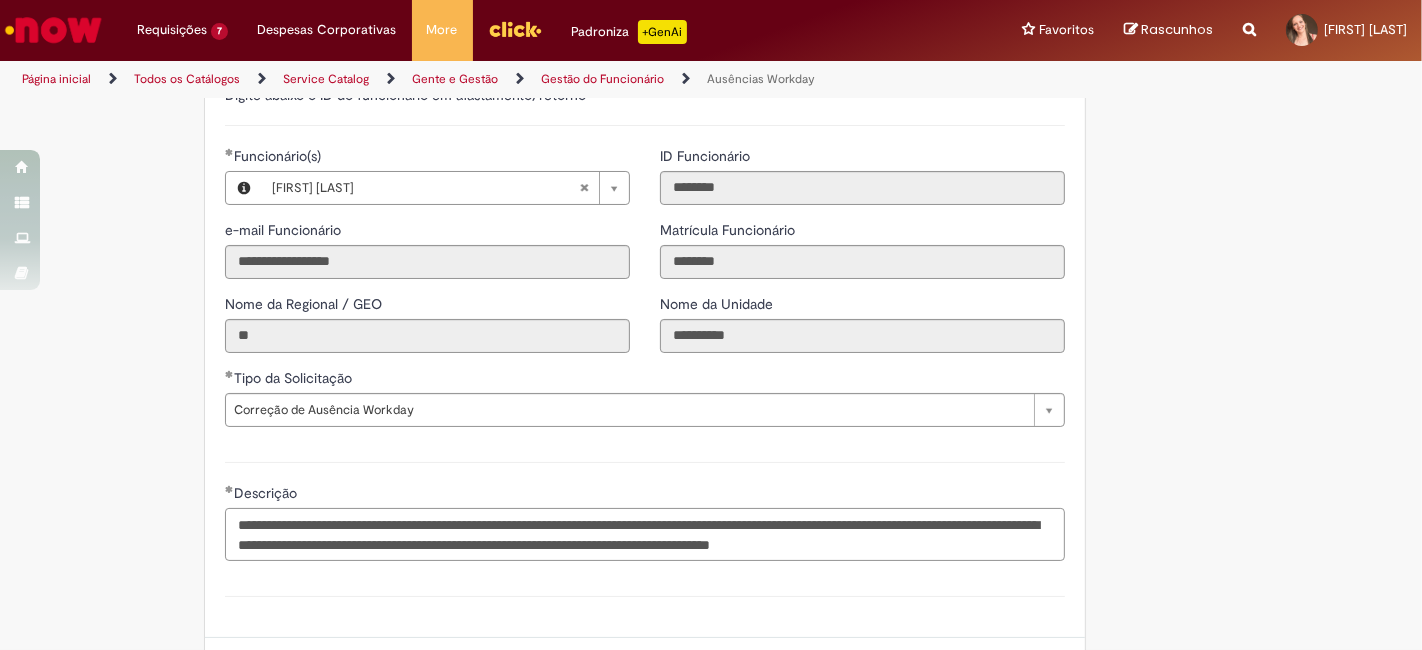 type on "**********" 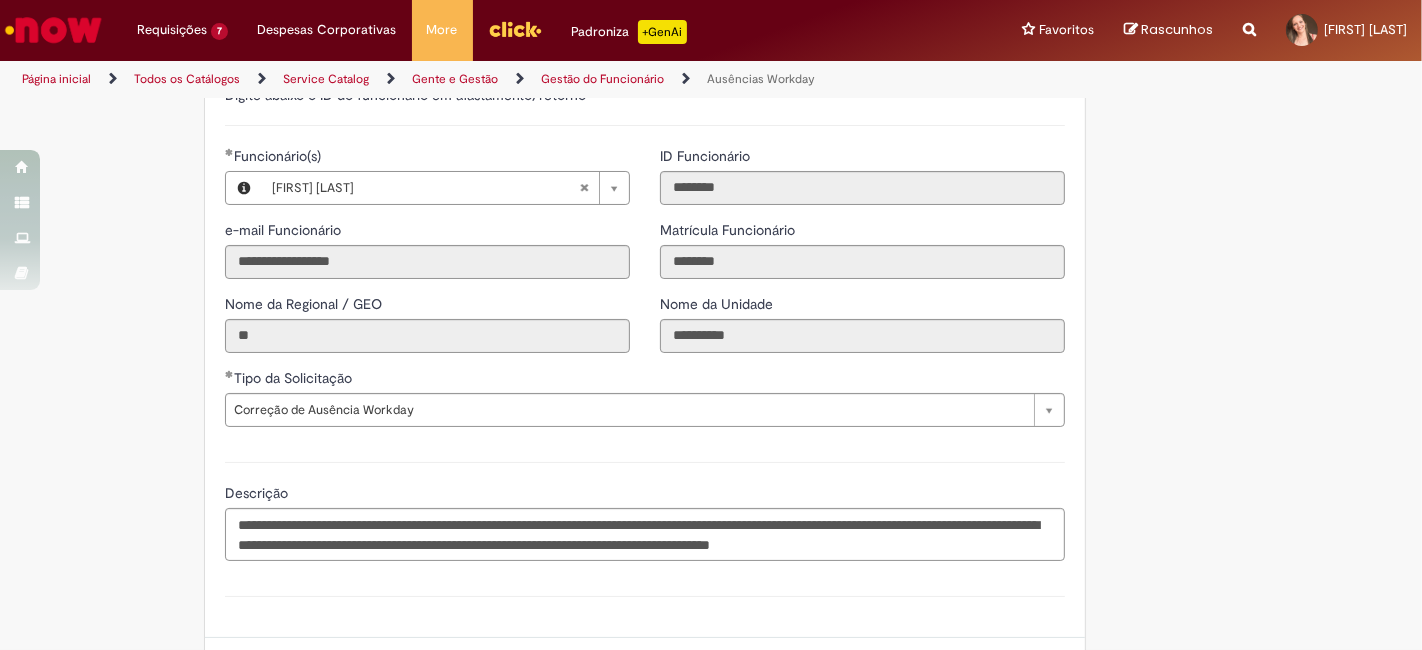 click on "**********" at bounding box center (645, 139) 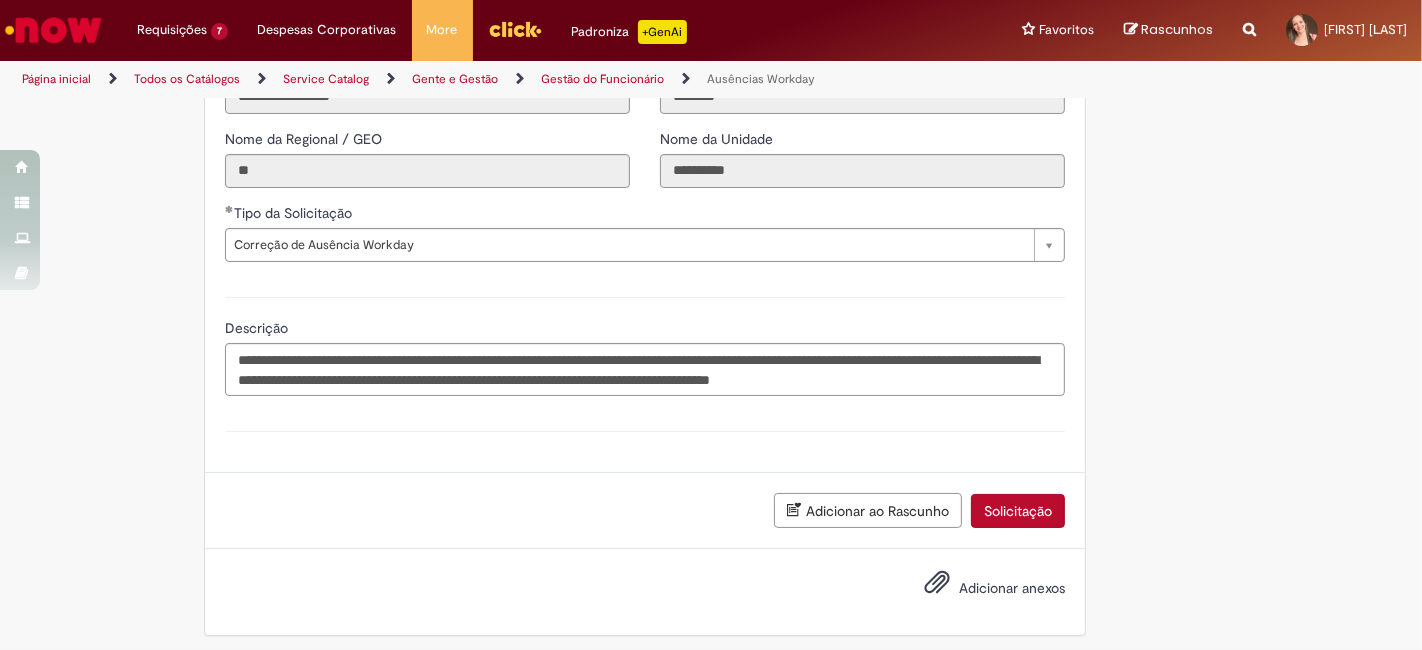 scroll, scrollTop: 834, scrollLeft: 0, axis: vertical 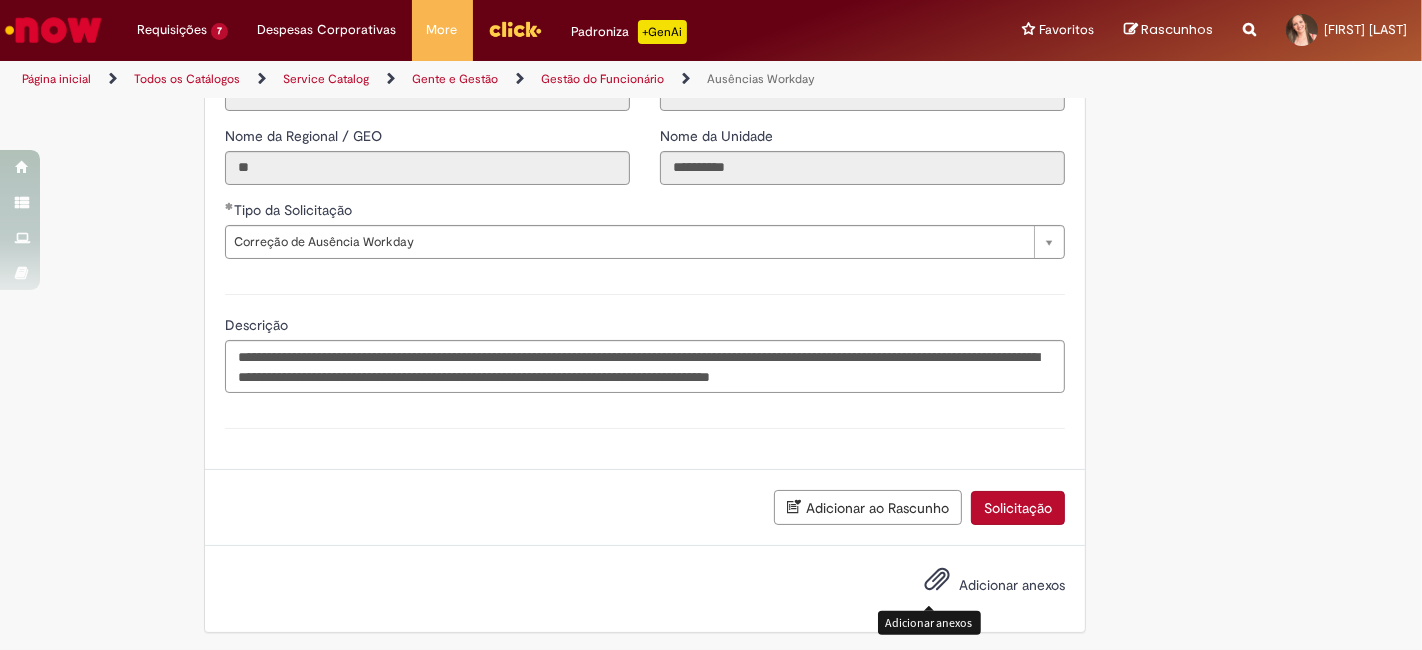 click at bounding box center [937, 580] 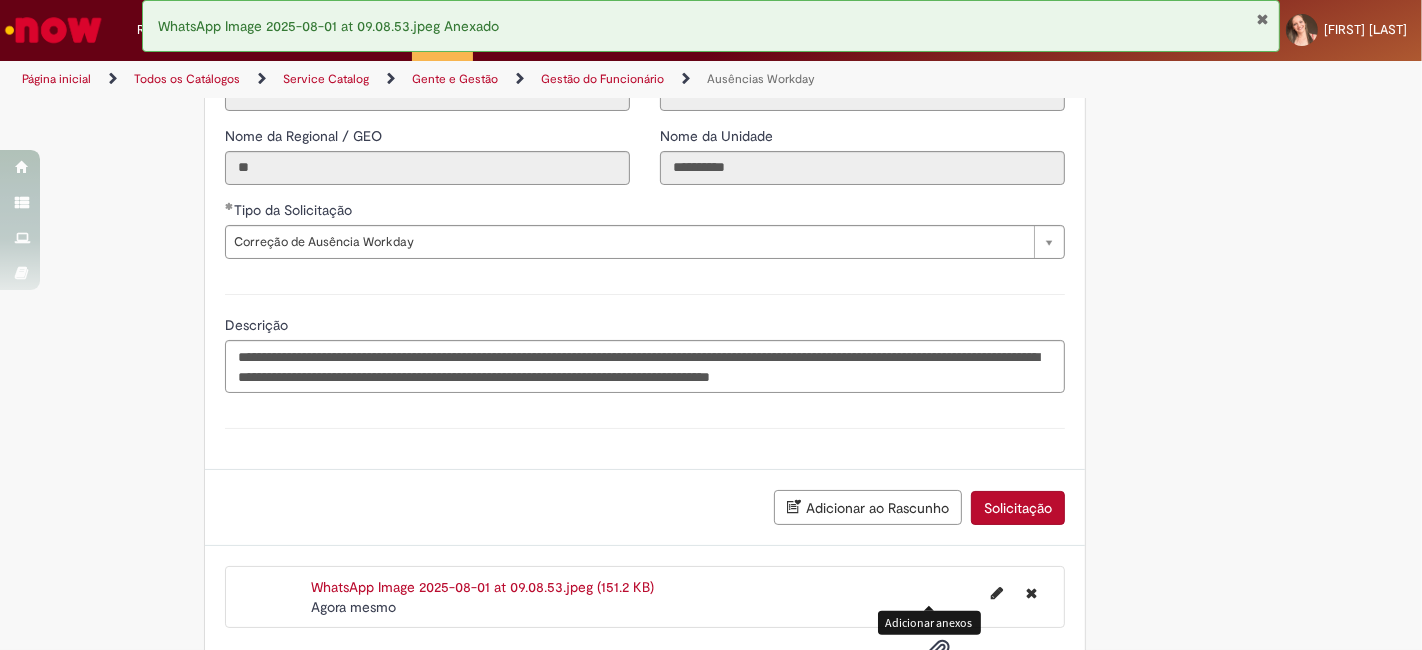 click on "**********" at bounding box center (711, -4) 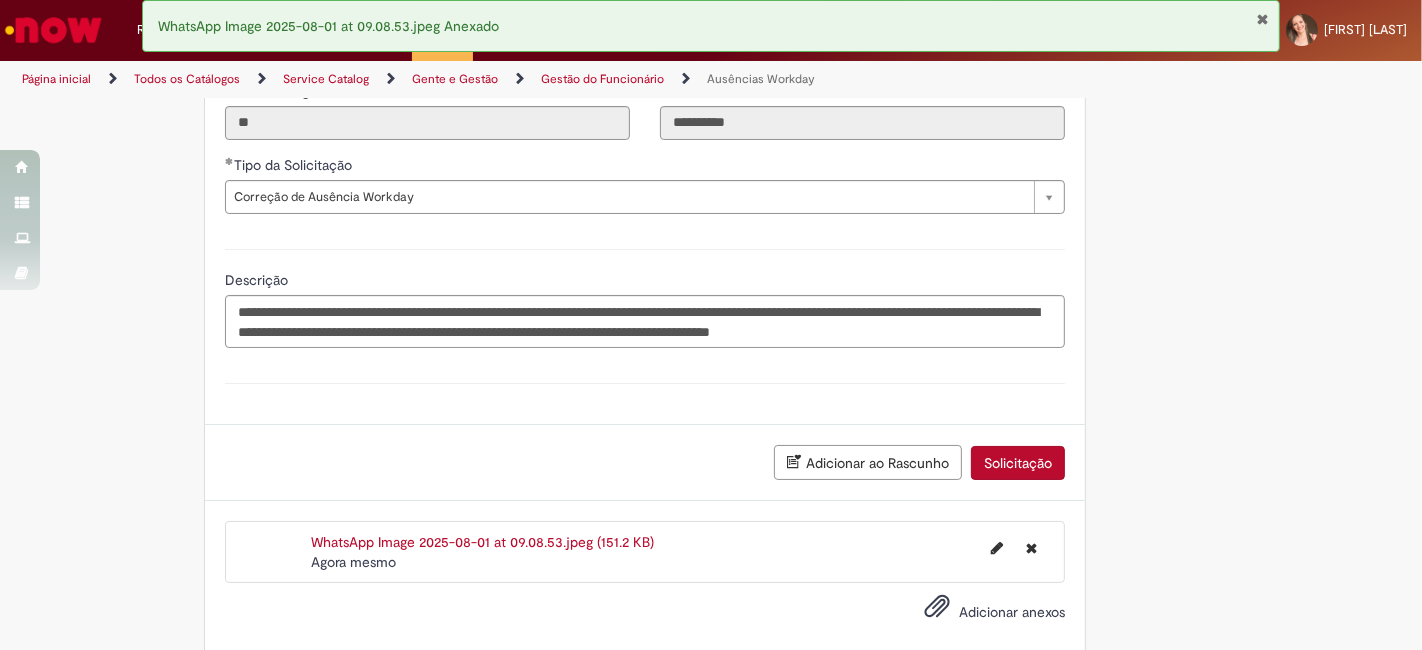 scroll, scrollTop: 905, scrollLeft: 0, axis: vertical 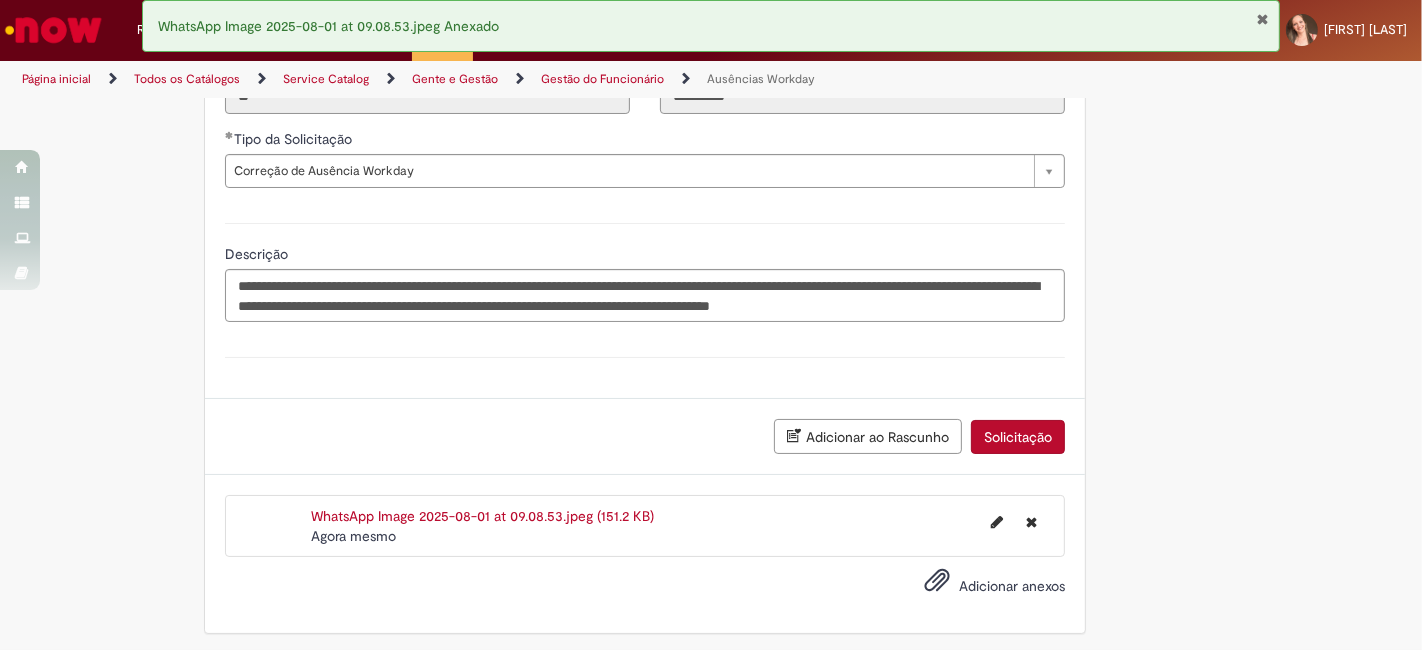click on "Solicitação" at bounding box center [1018, 437] 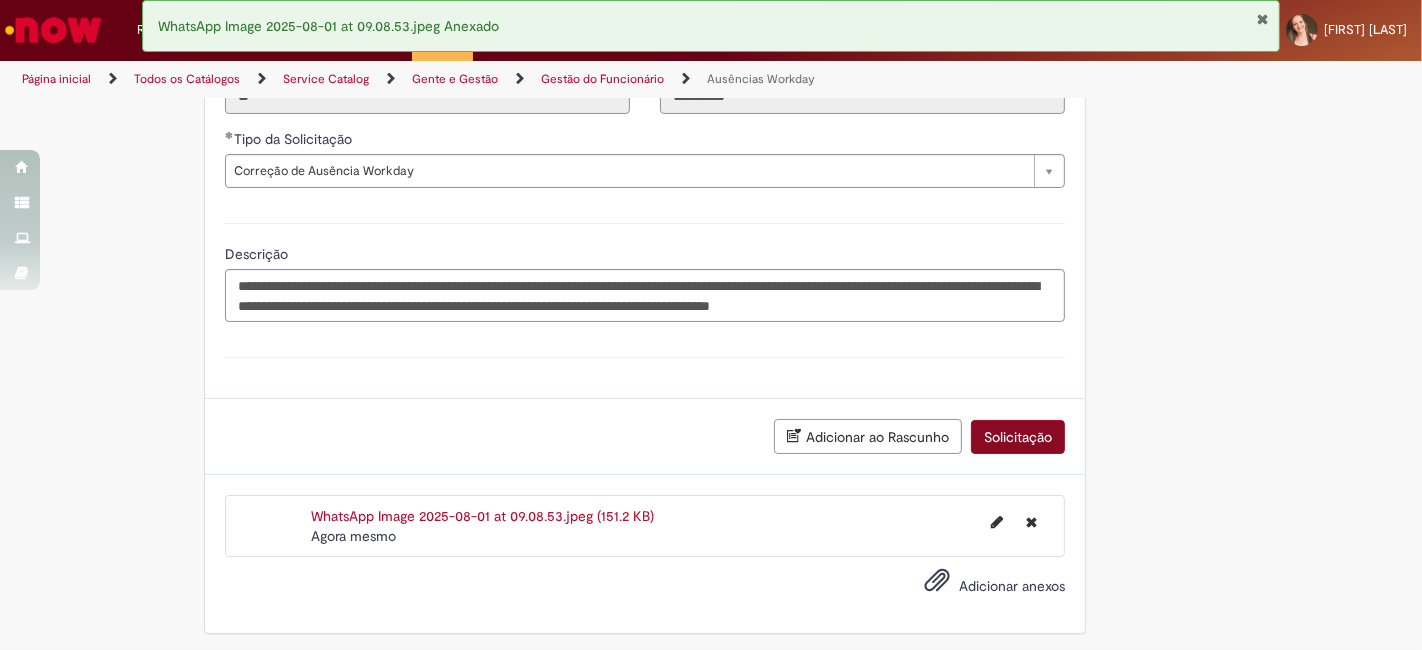 scroll, scrollTop: 860, scrollLeft: 0, axis: vertical 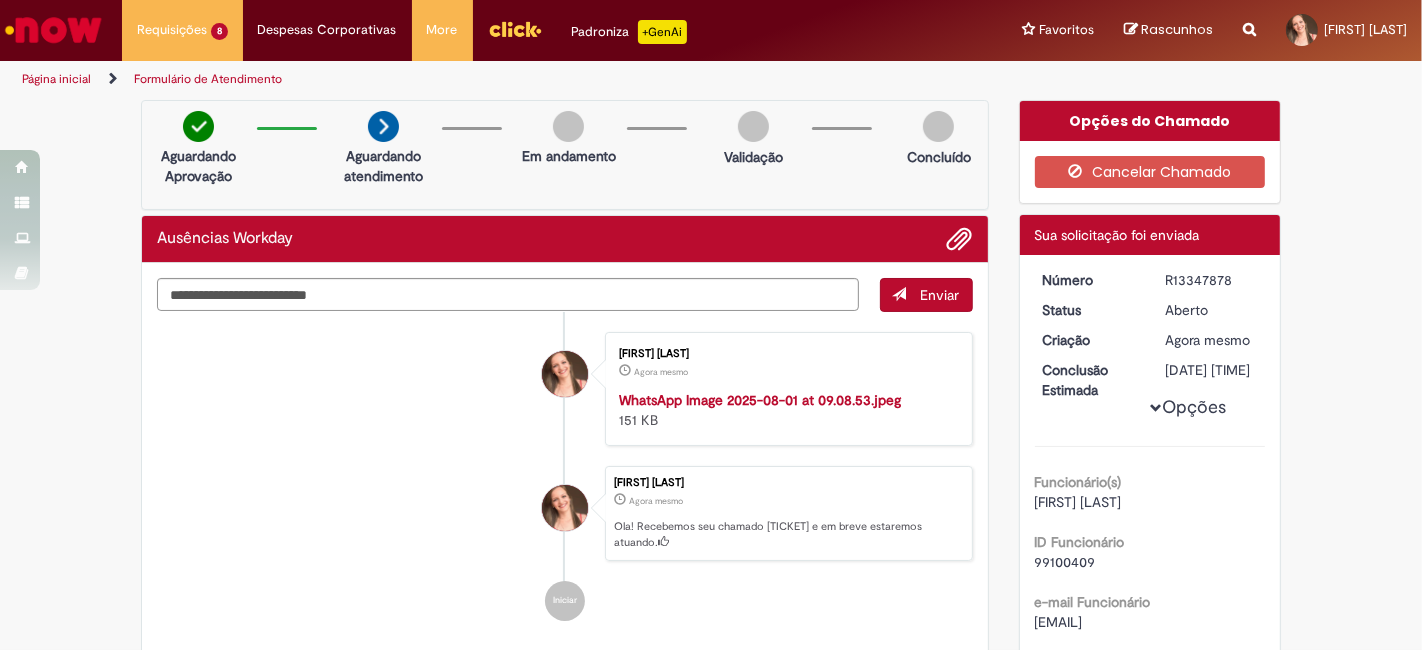 click on "[FIRST] [LAST]
Agora mesmo Agora mesmo
WhatsApp Image 2025-08-01 at 09.08.53.jpeg  151 KB" at bounding box center [565, 389] 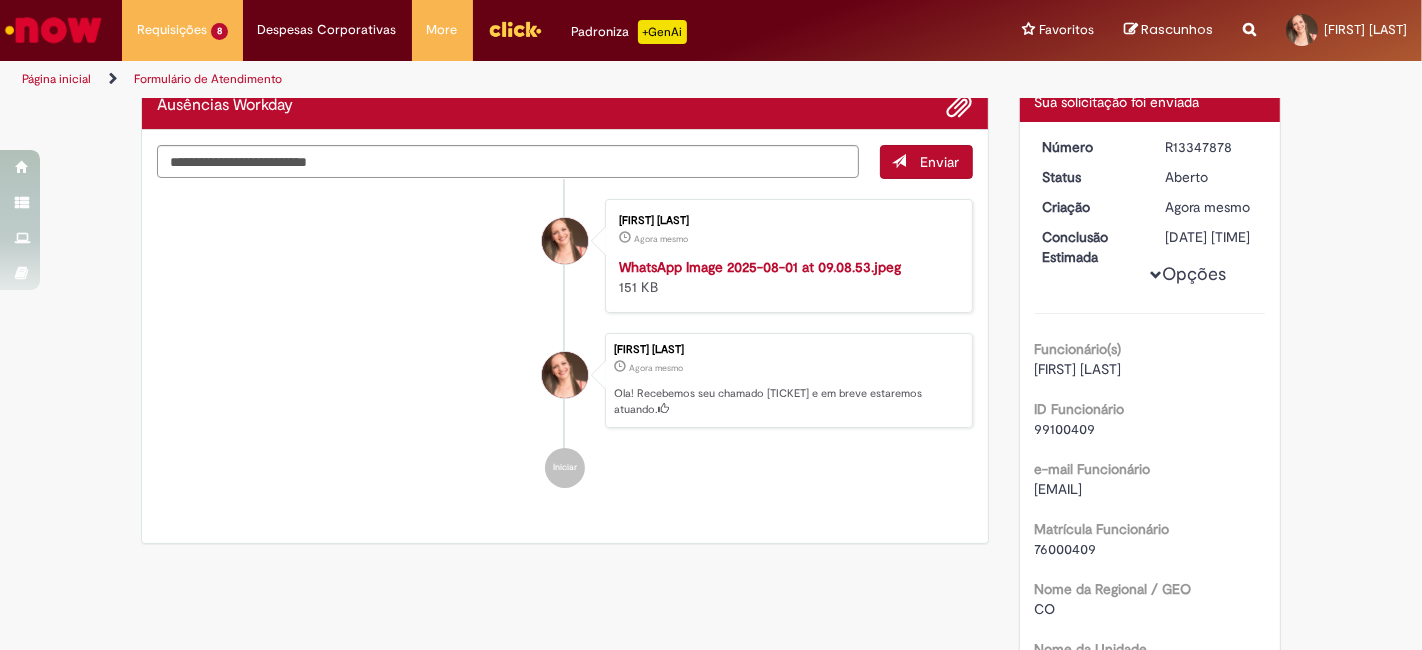 scroll, scrollTop: 177, scrollLeft: 0, axis: vertical 